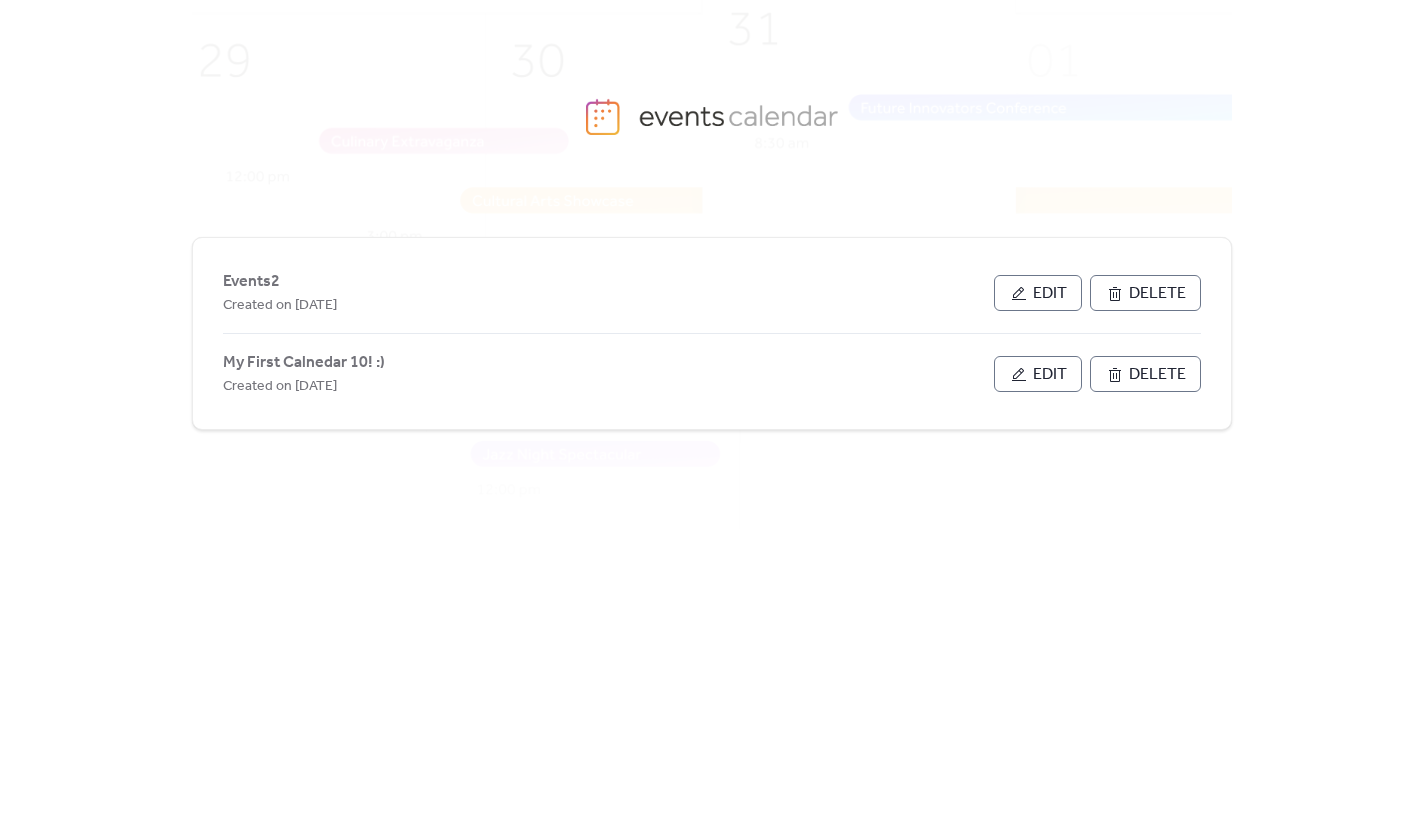 scroll, scrollTop: 0, scrollLeft: 0, axis: both 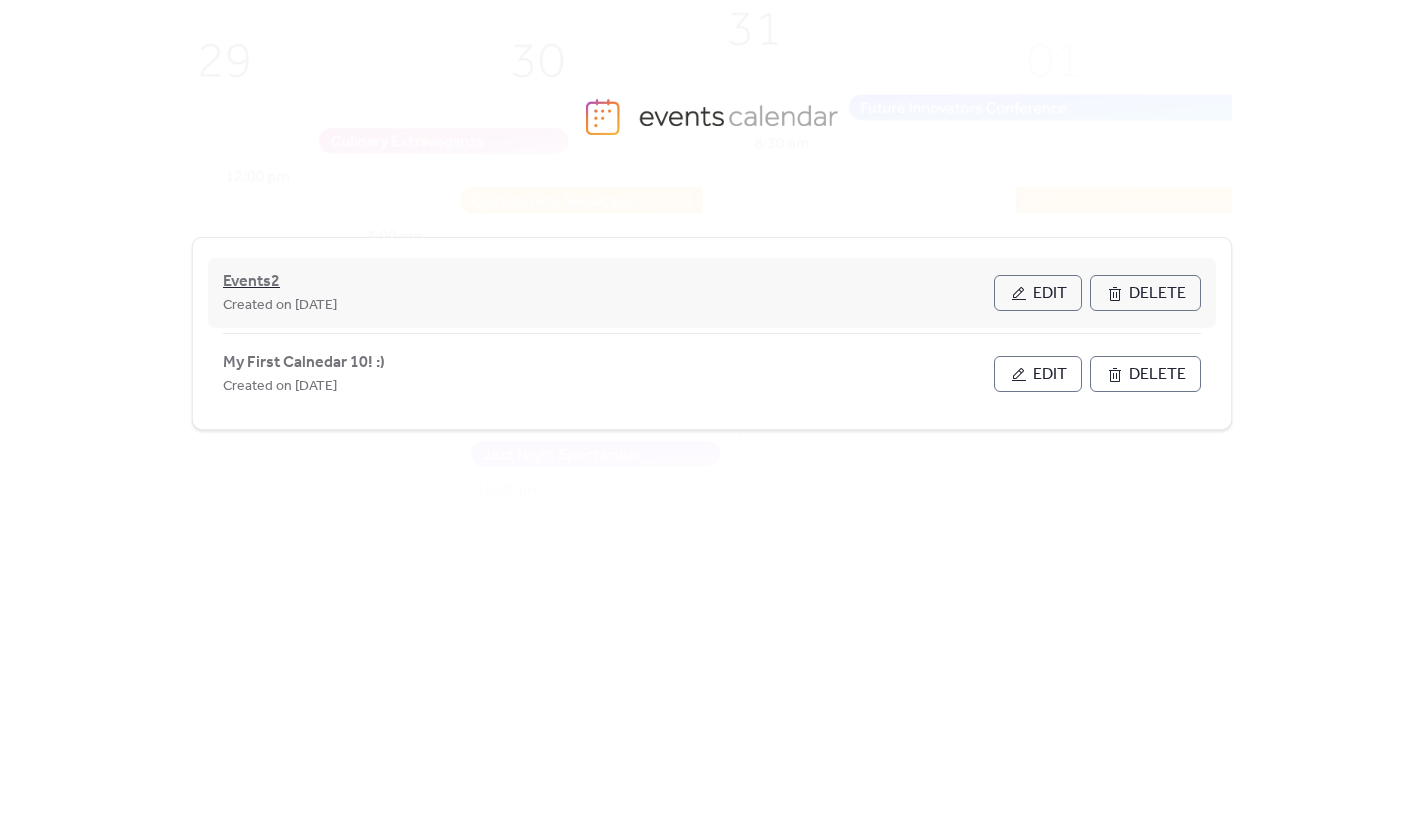 click on "Events2" at bounding box center [251, 282] 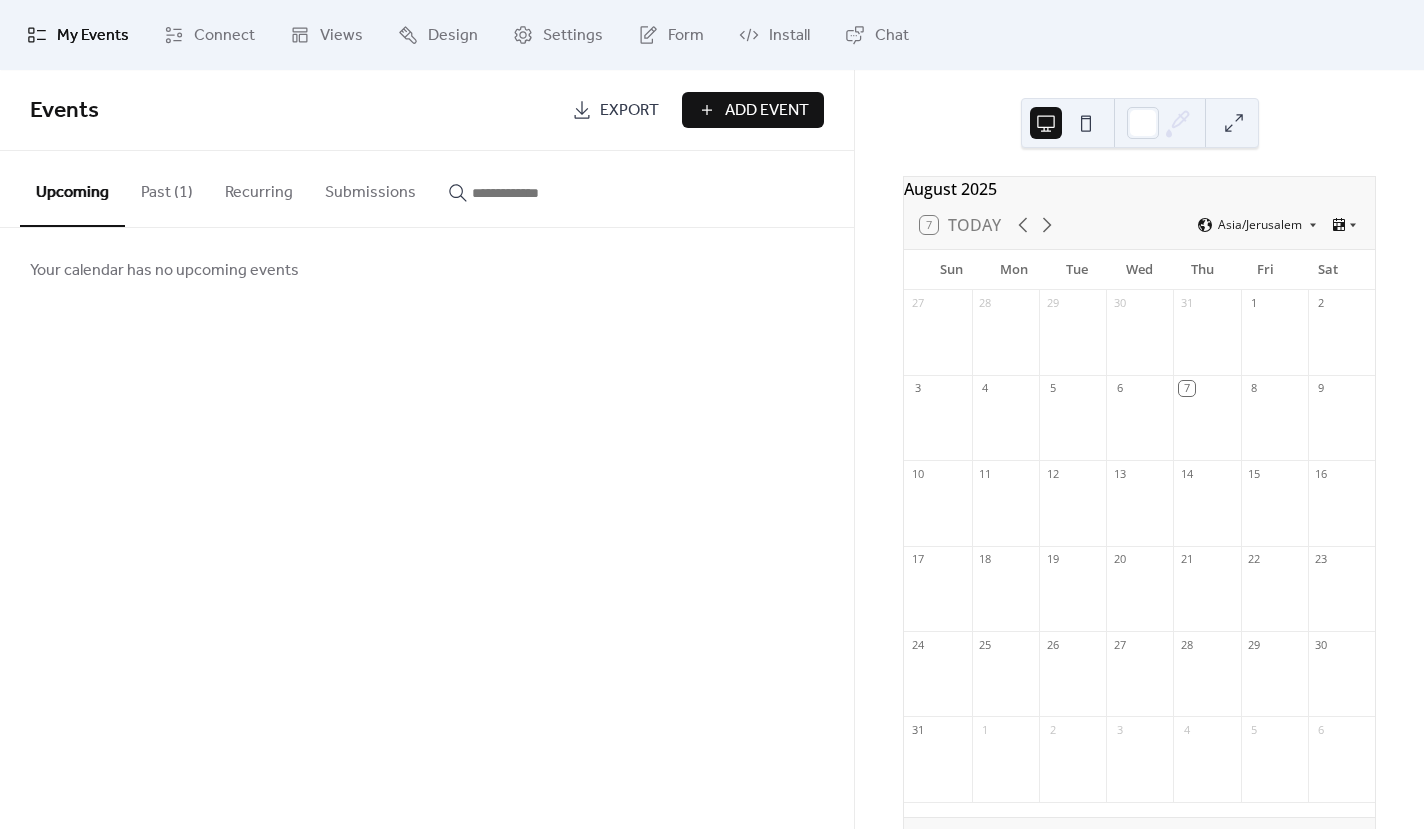 click on "Events Export Add Event Upcoming Past (1) Recurring Submissions Your calendar has no upcoming events Cancel" at bounding box center (427, 449) 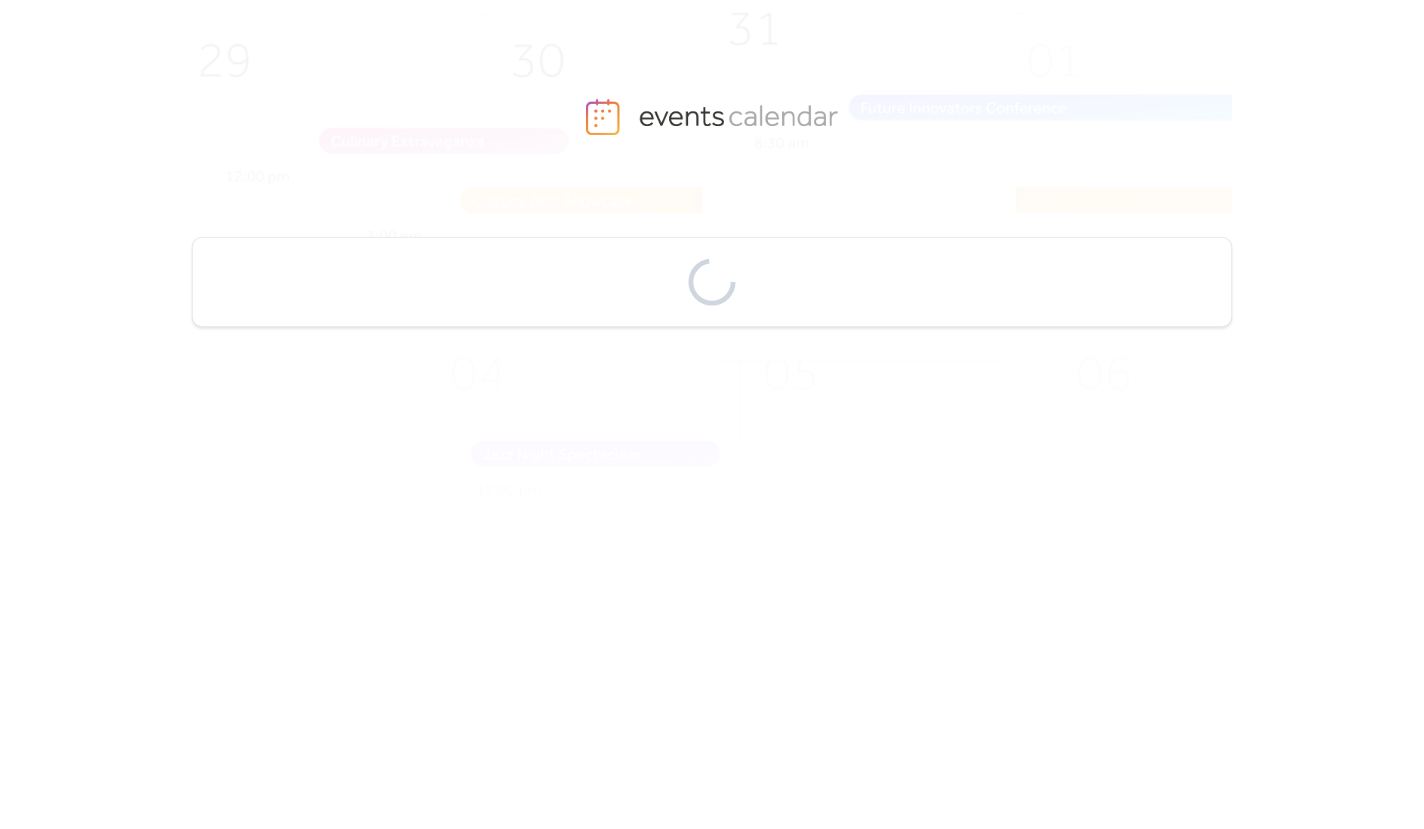 scroll, scrollTop: 0, scrollLeft: 0, axis: both 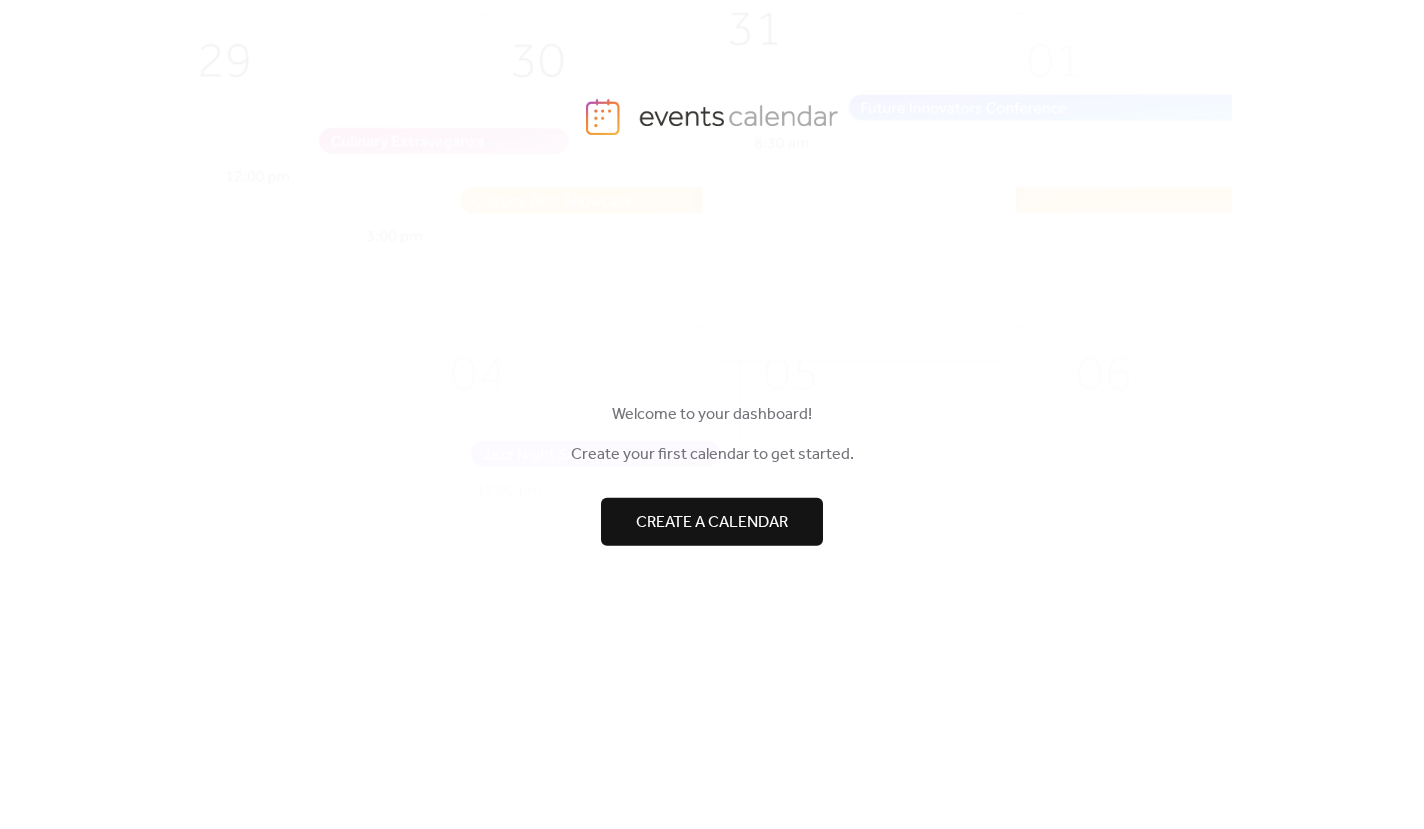 click on "Create a calendar" at bounding box center [712, 523] 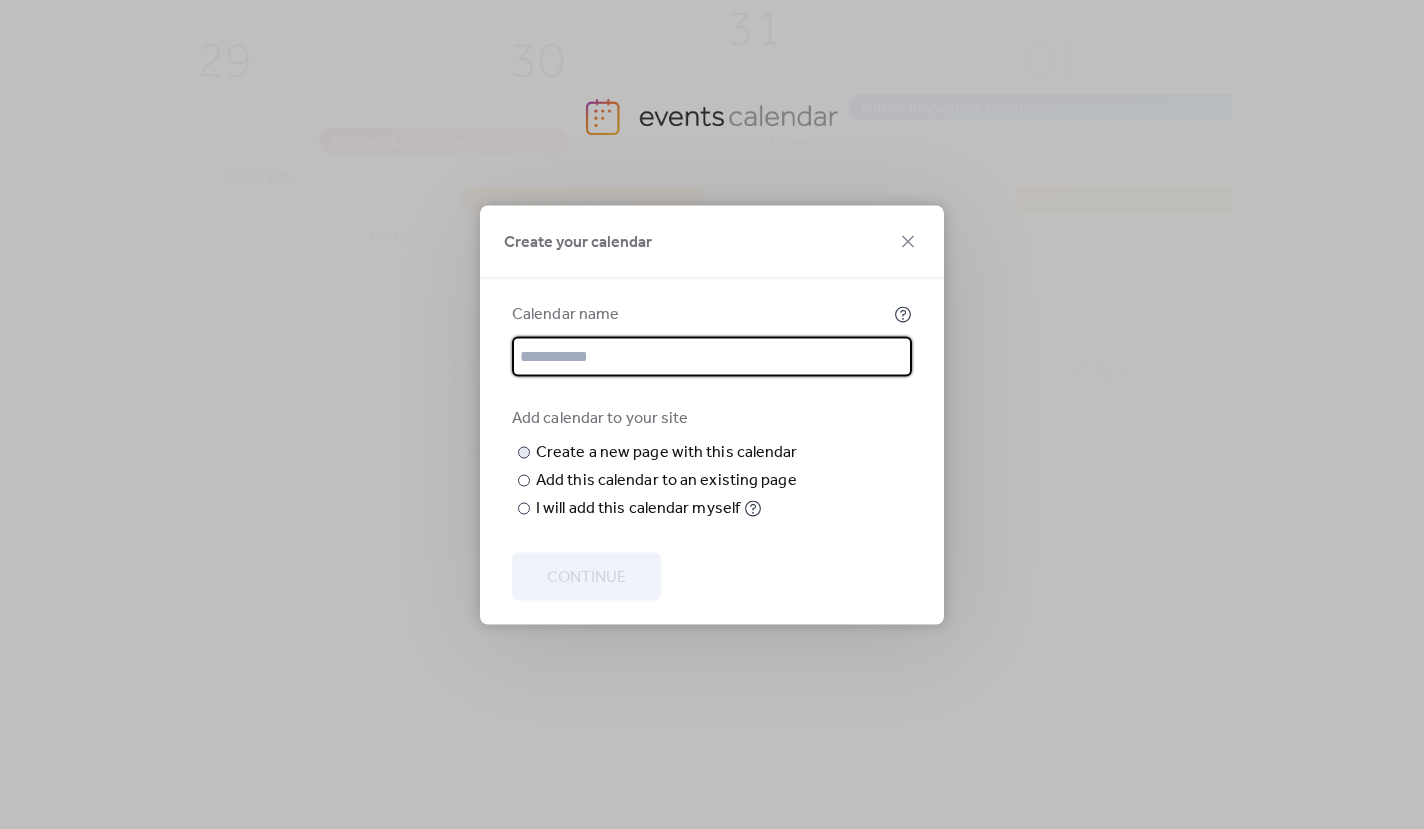 click at bounding box center [0, 0] 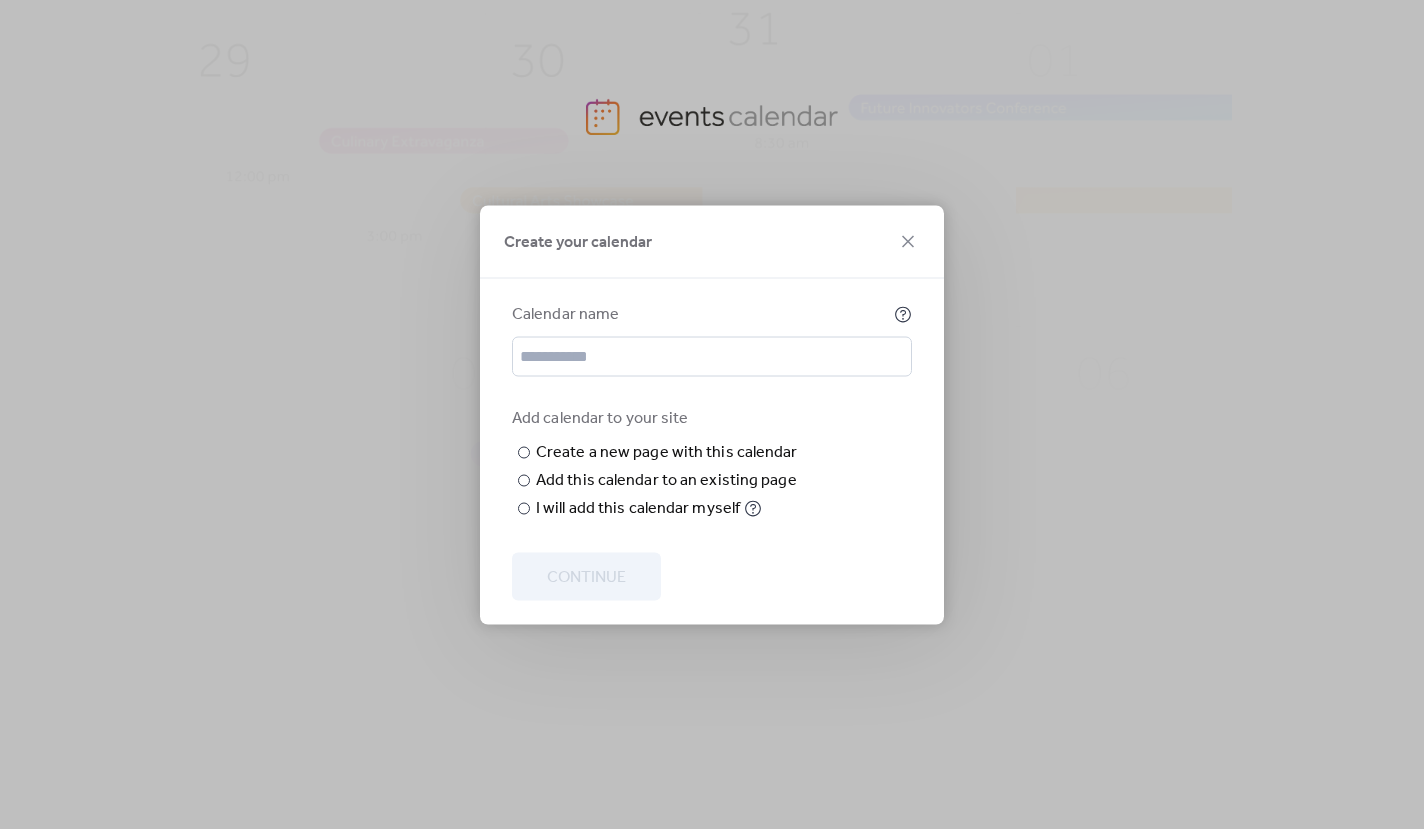 click on "Add calendar to your site ​ Create a new page with this calendar New page name ​ Add this calendar to an existing page Choose existing page Choose page ​ I will add this calendar myself" at bounding box center (712, 463) 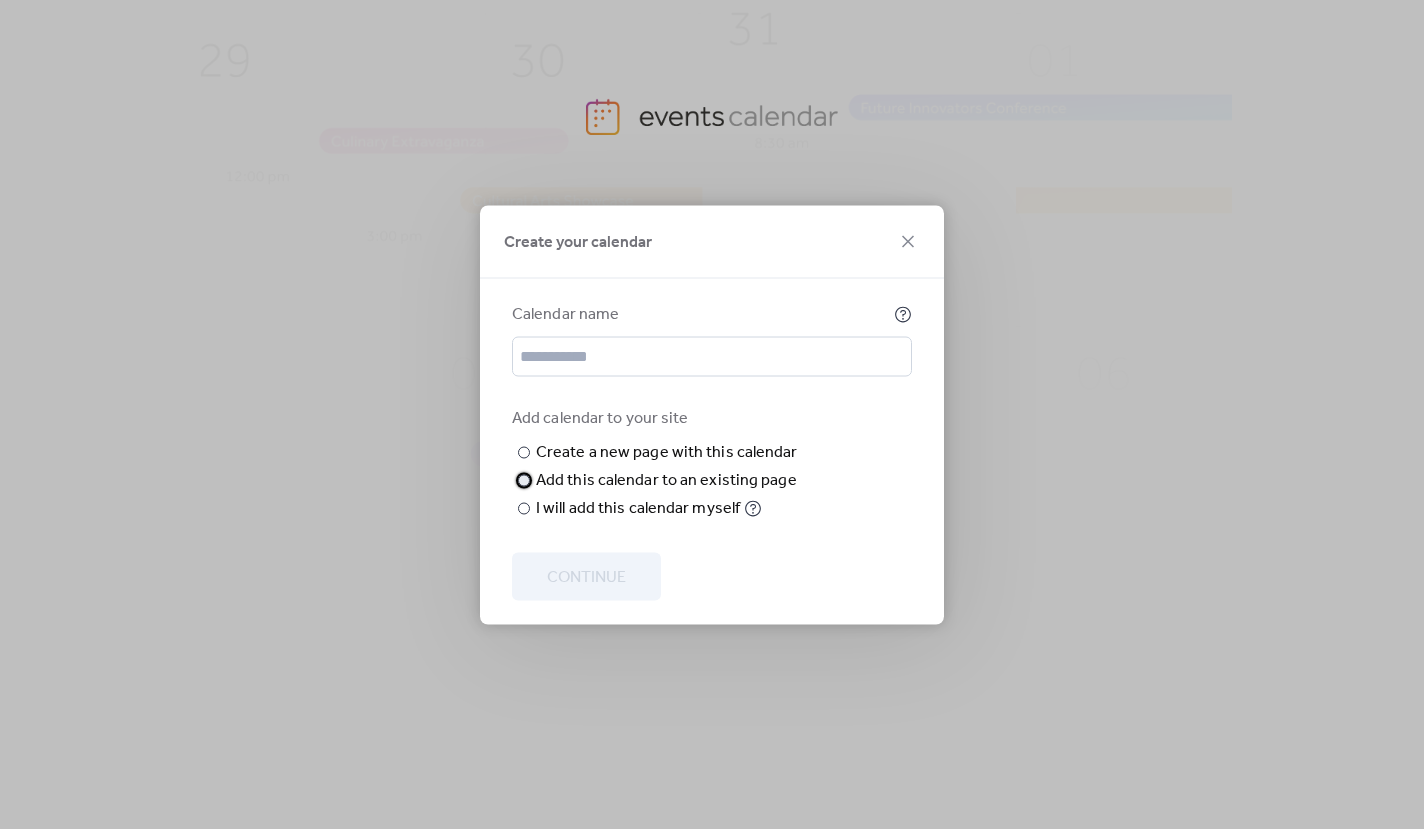 click on "Add this calendar to an existing page" at bounding box center (666, 480) 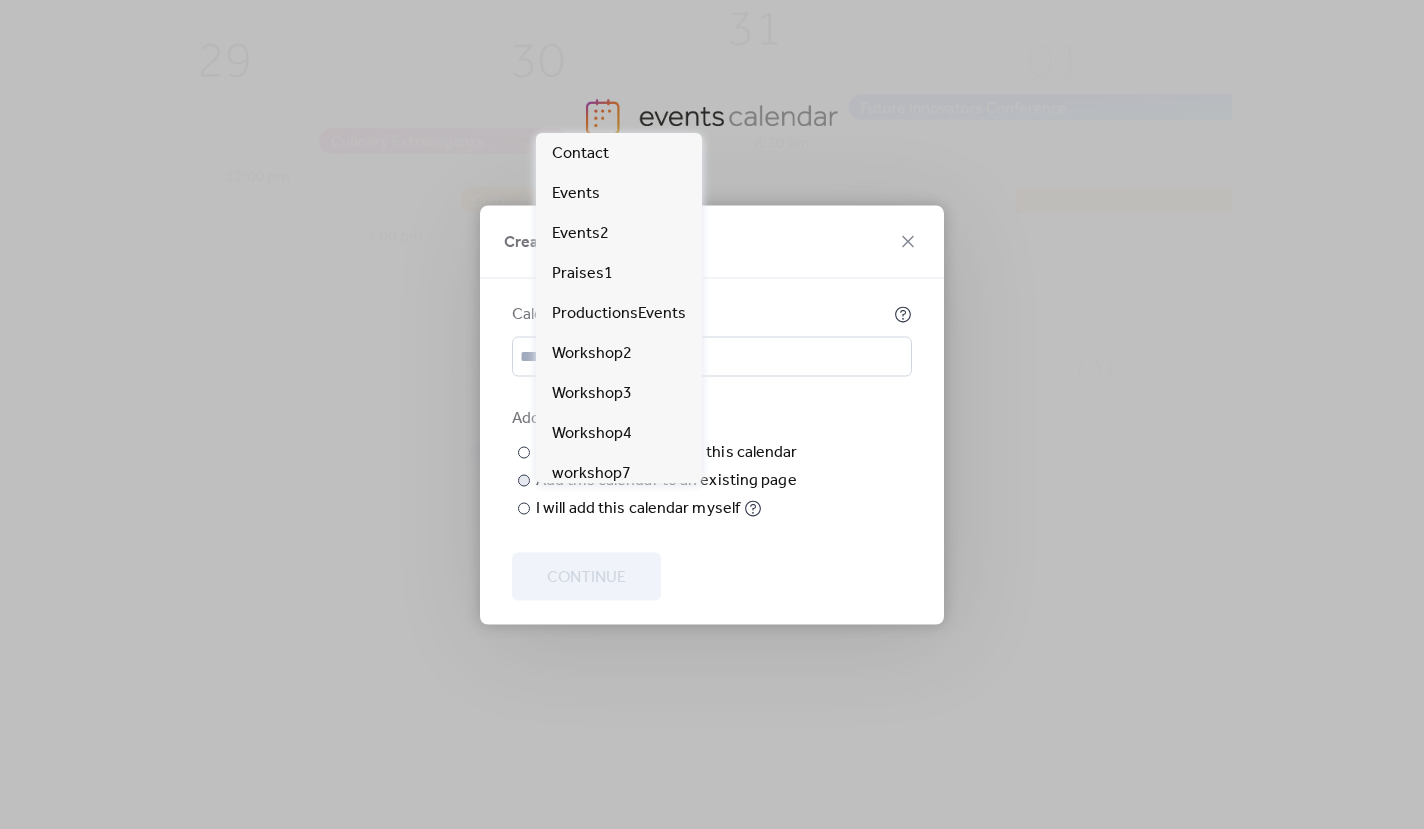 click on "Choose page" at bounding box center [0, 0] 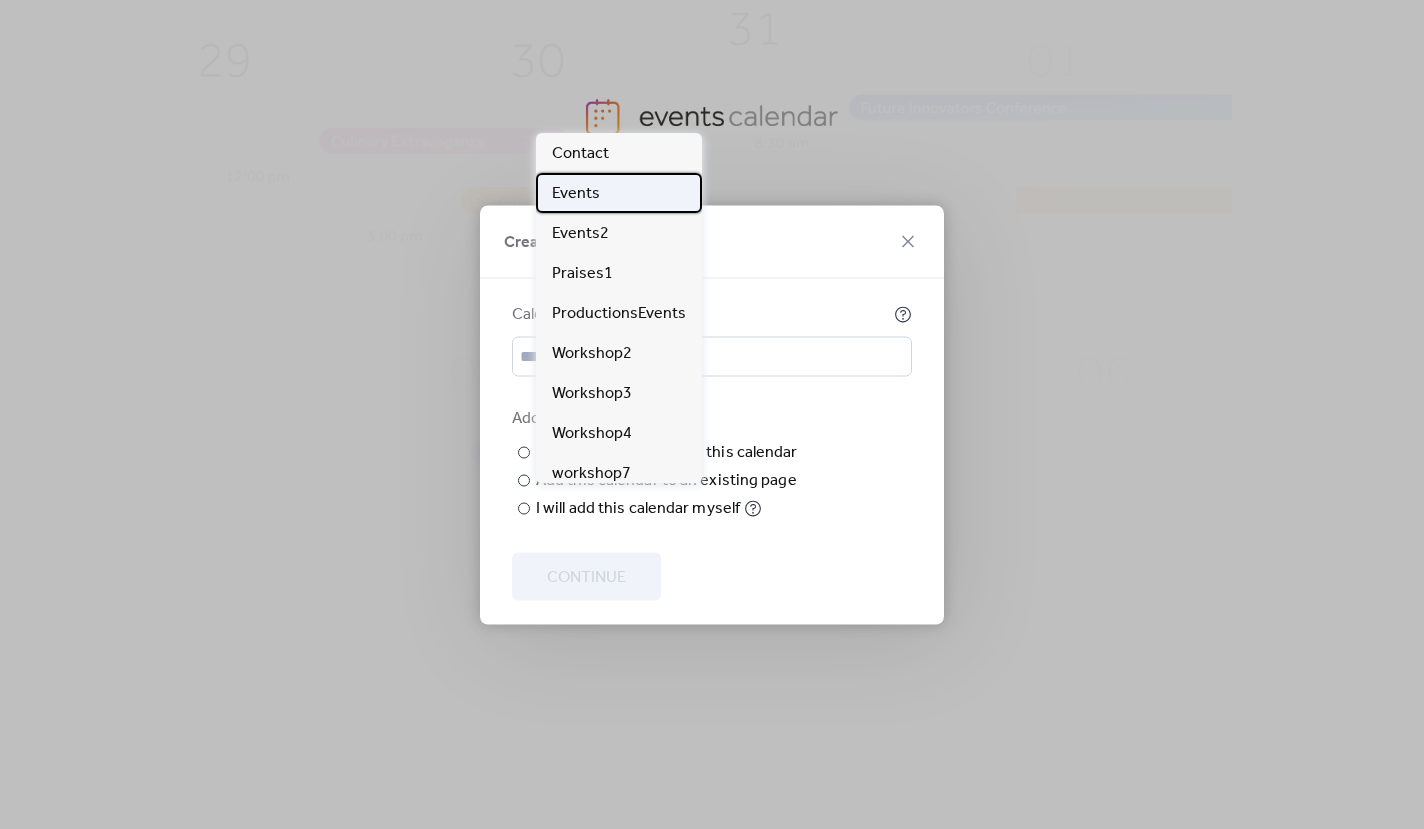 click on "Events" at bounding box center [576, 194] 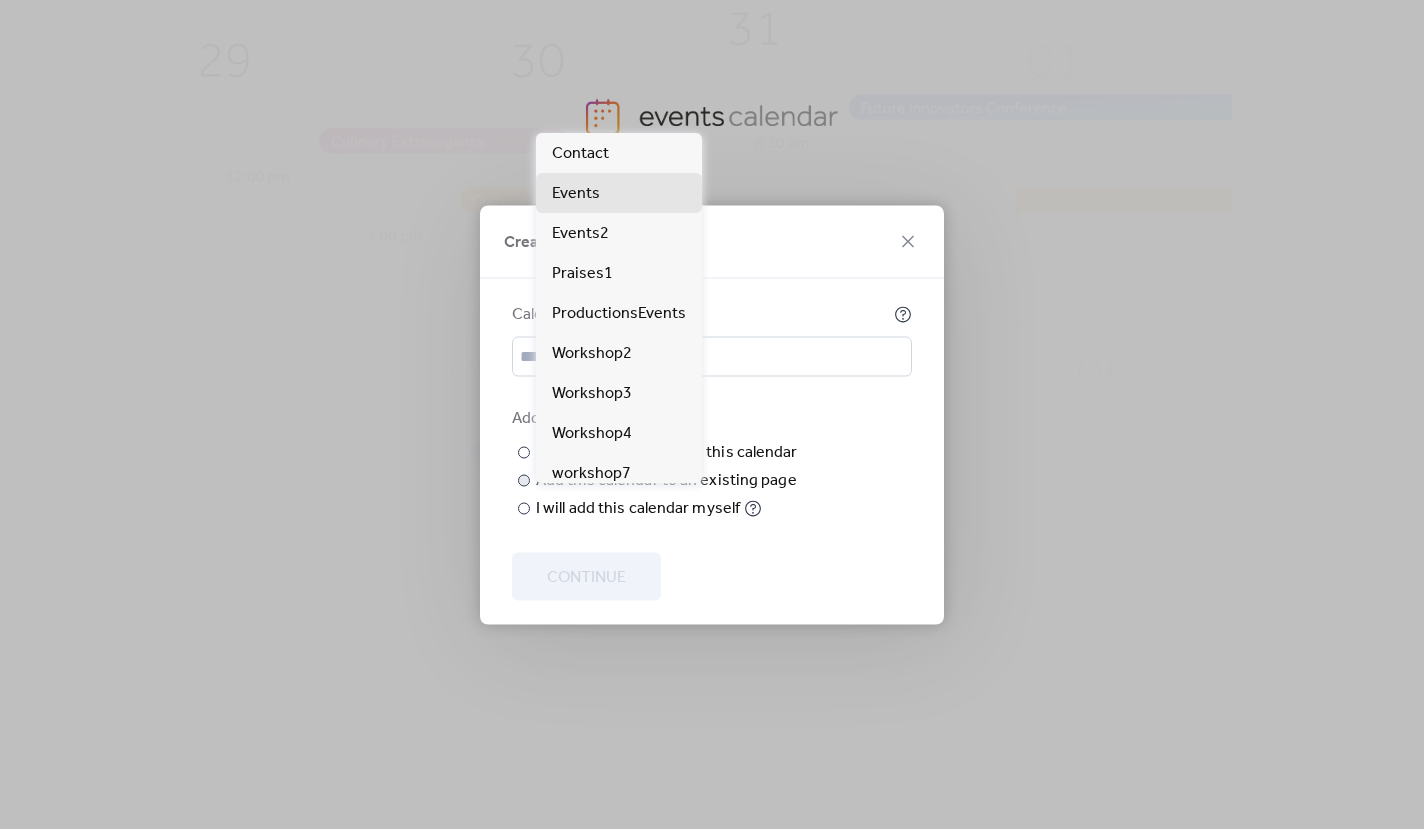 click on "Events" at bounding box center [0, 0] 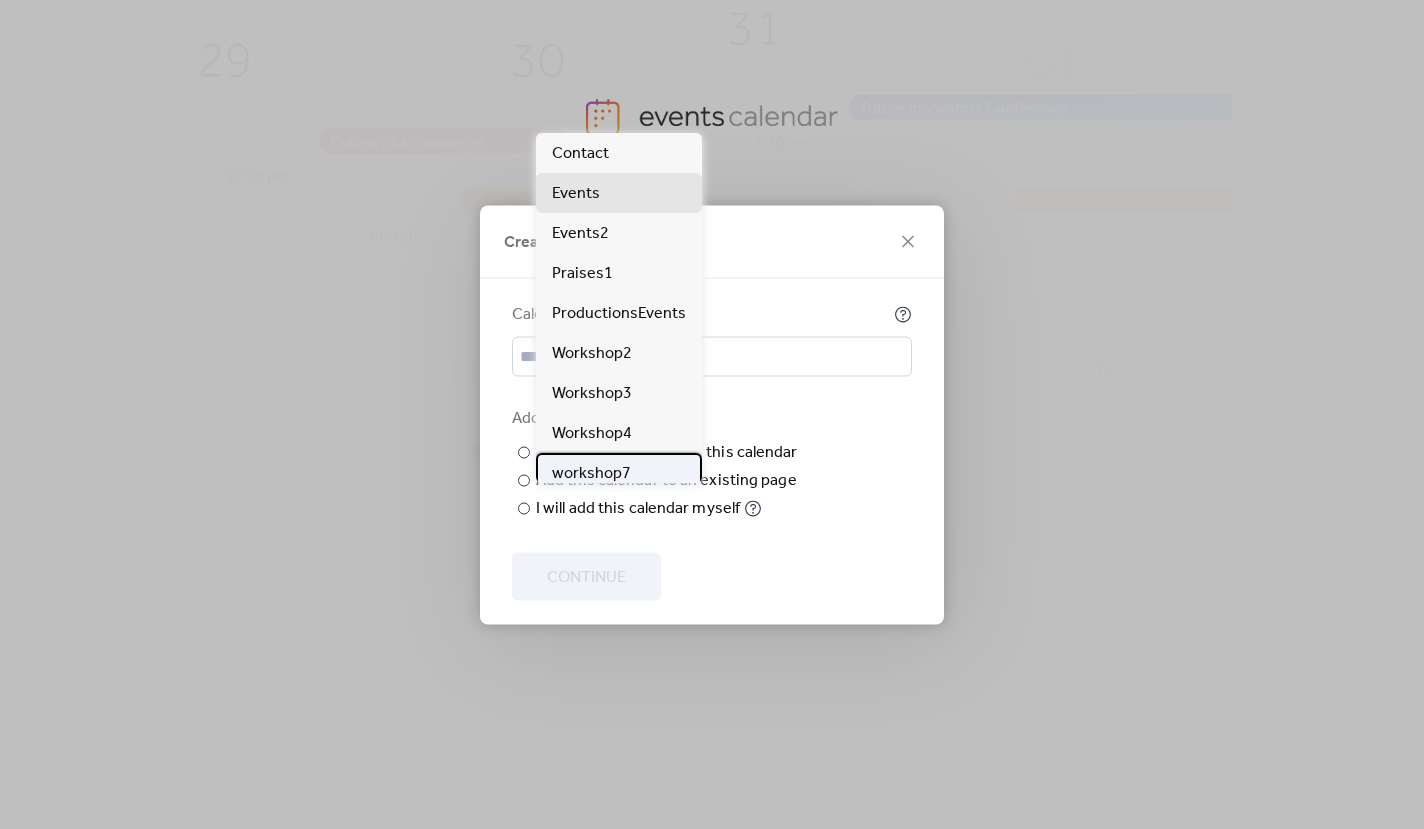 click on "workshop7" at bounding box center (591, 474) 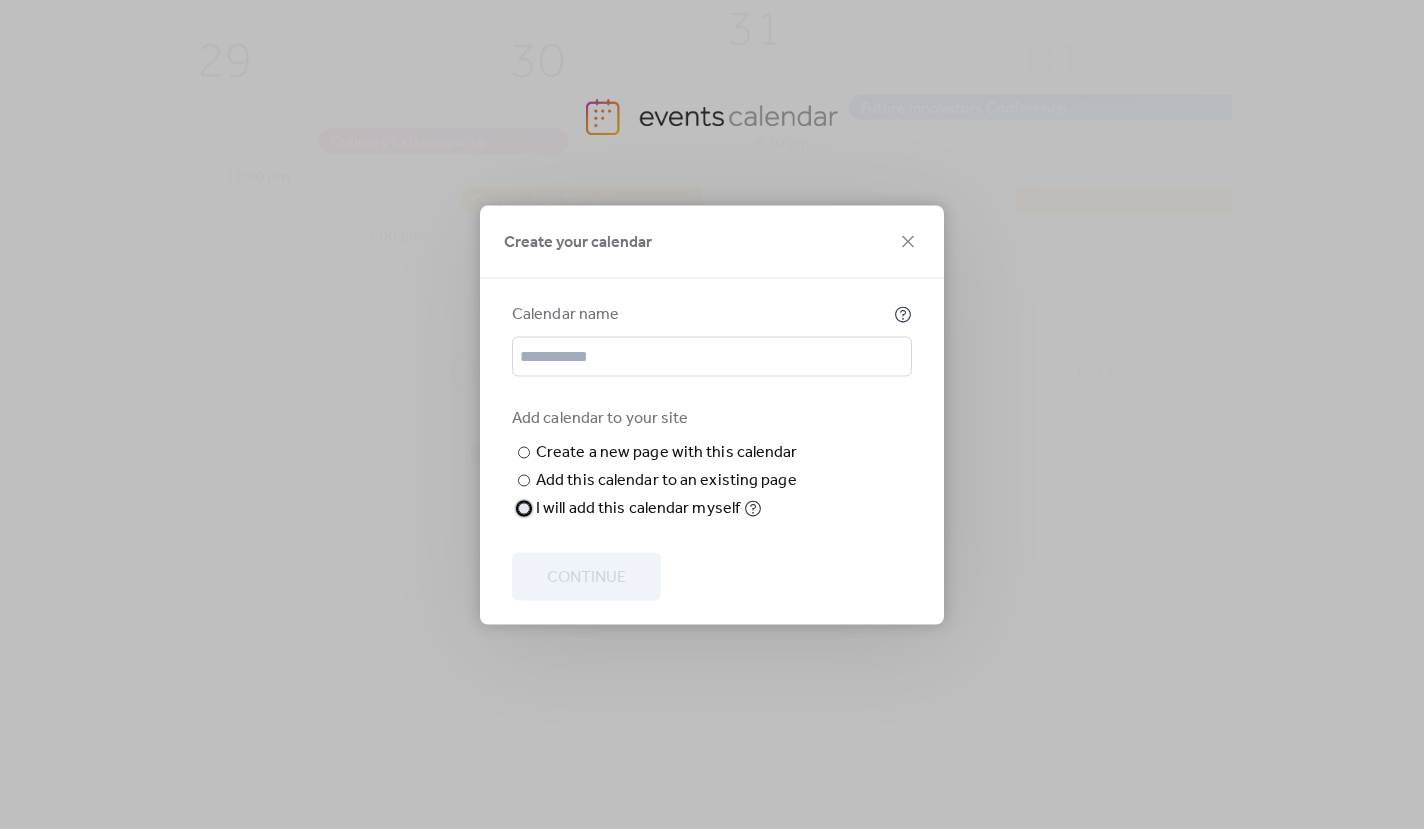 click on "I will add this calendar myself" at bounding box center (638, 508) 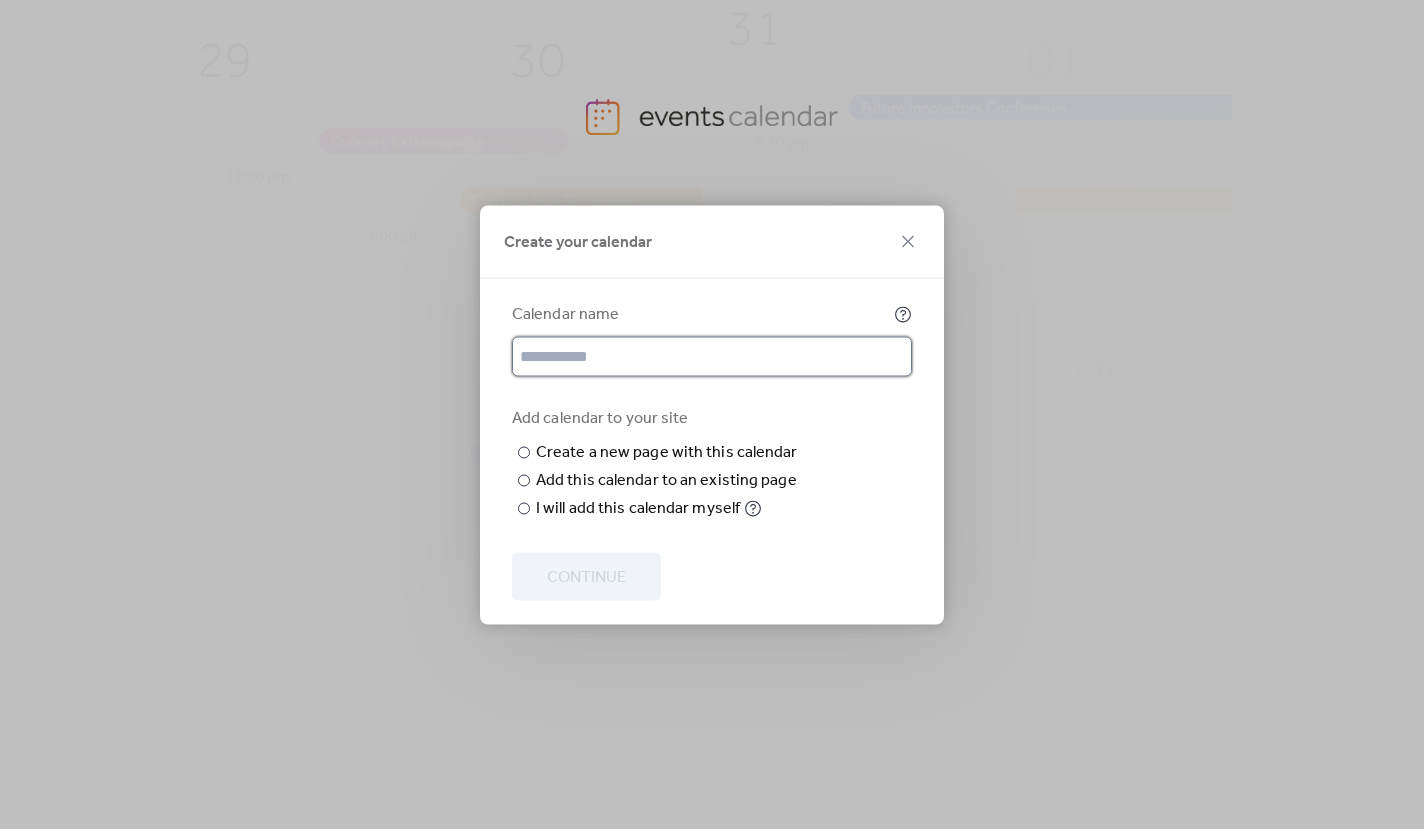 click at bounding box center [712, 356] 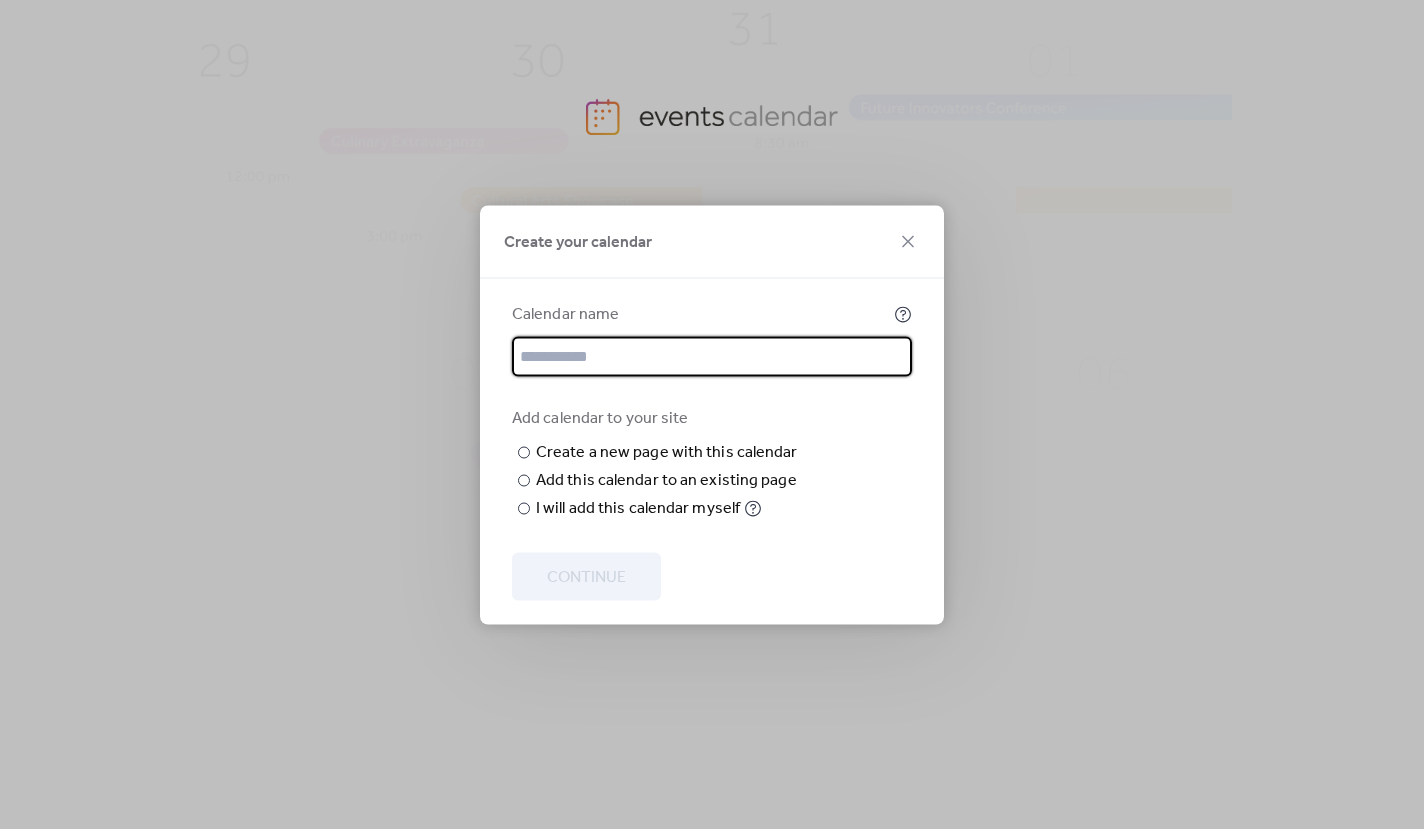 click at bounding box center [712, 356] 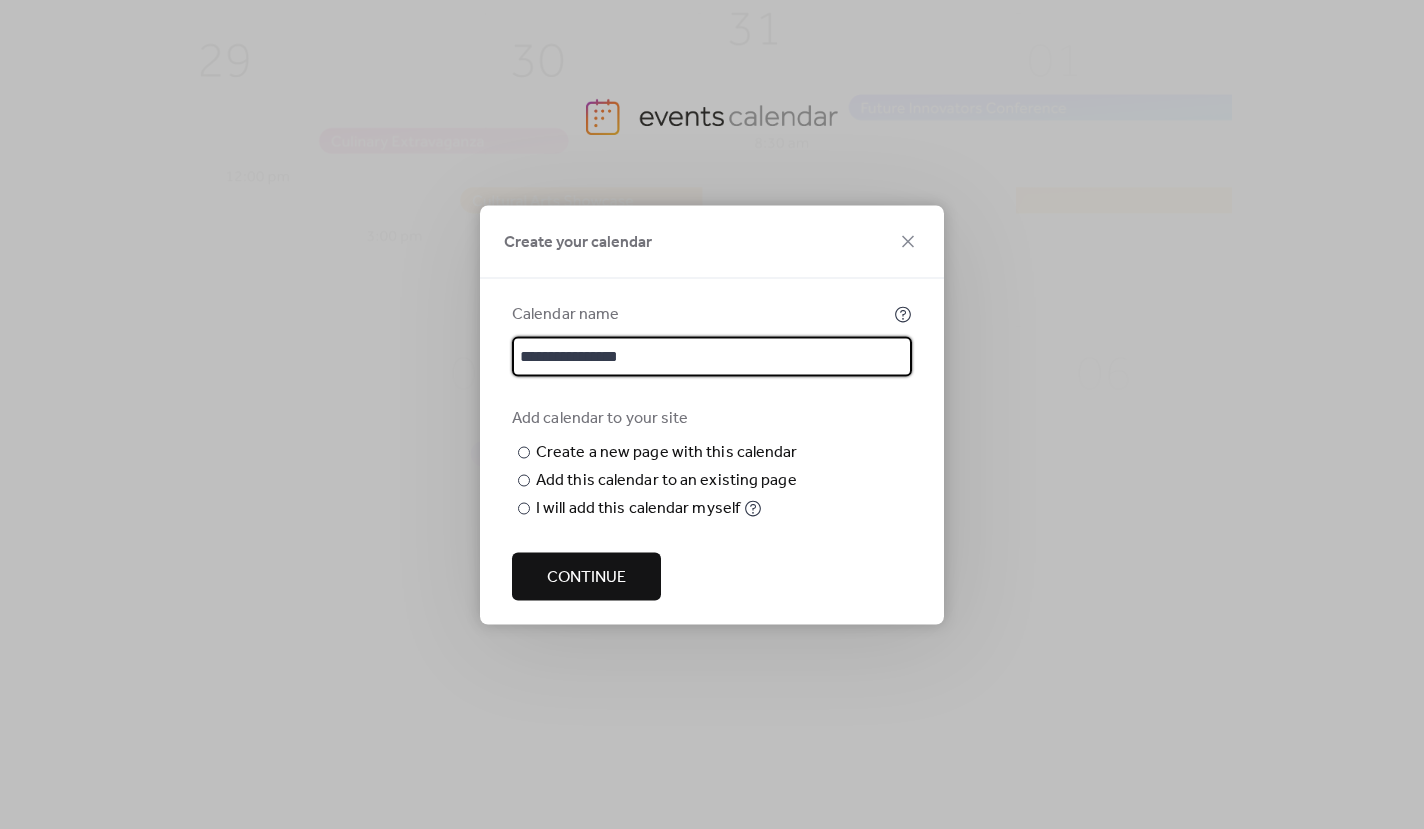 type on "**********" 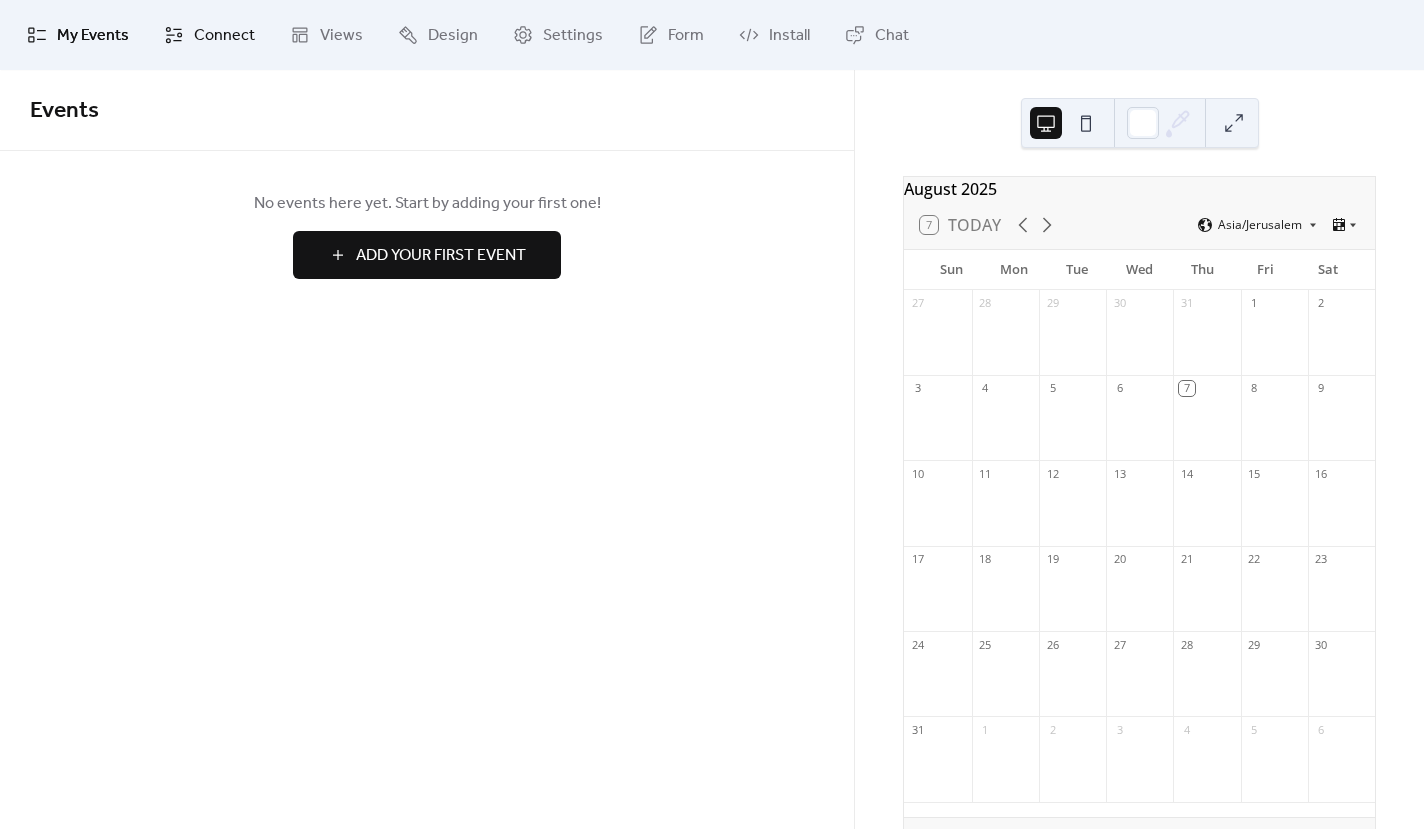 click on "Connect" at bounding box center [209, 35] 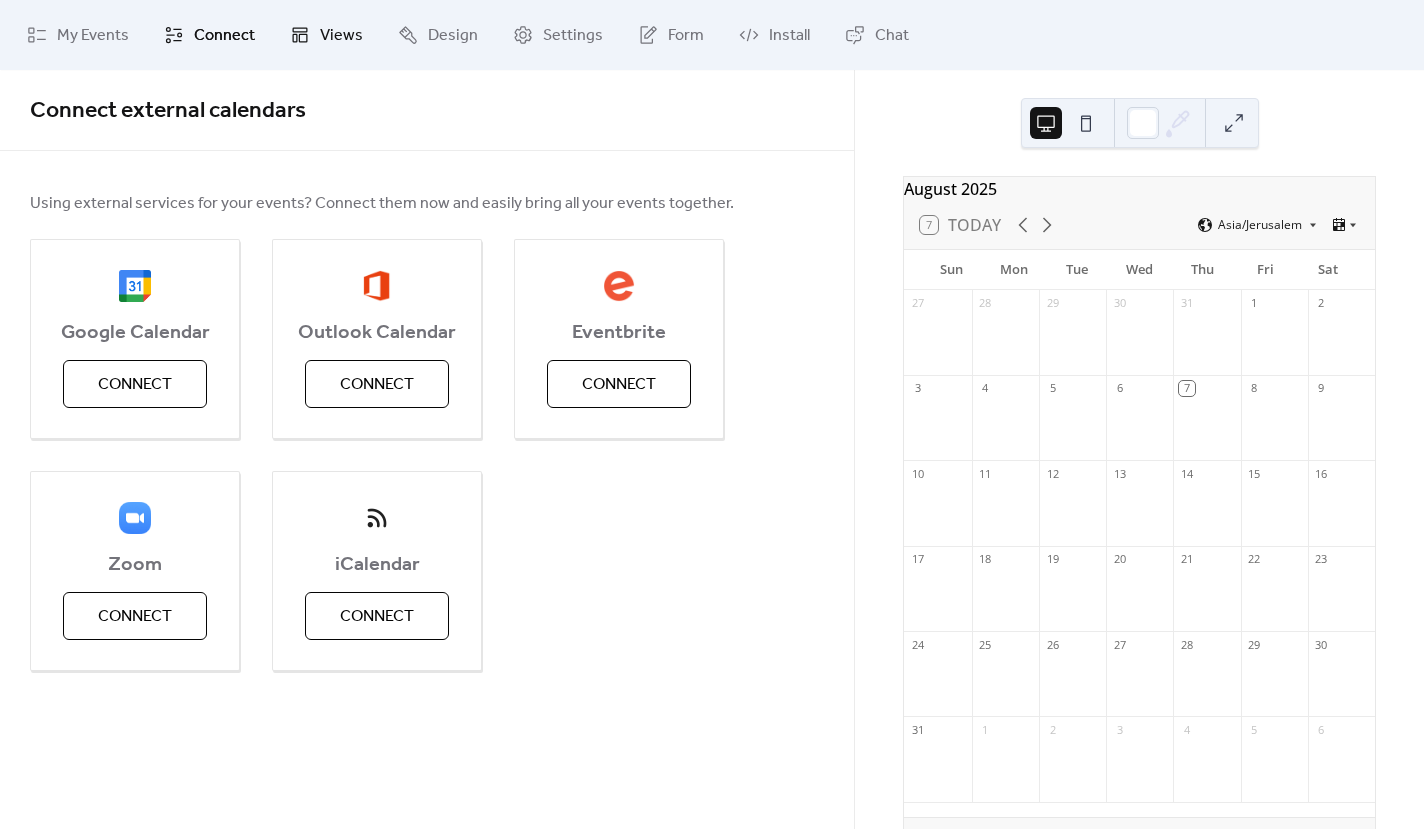 click on "Views" at bounding box center (341, 36) 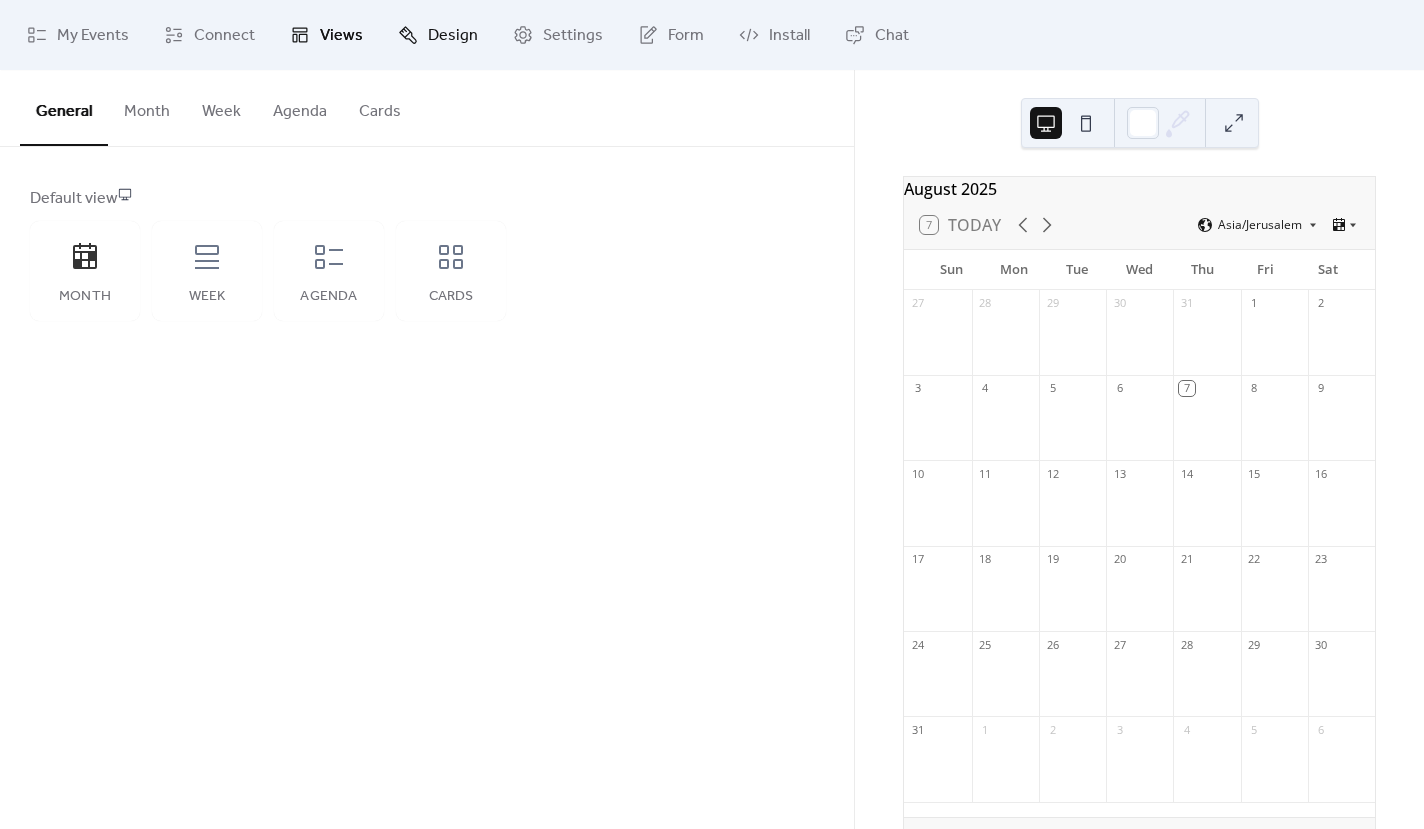 click on "Design" at bounding box center [438, 35] 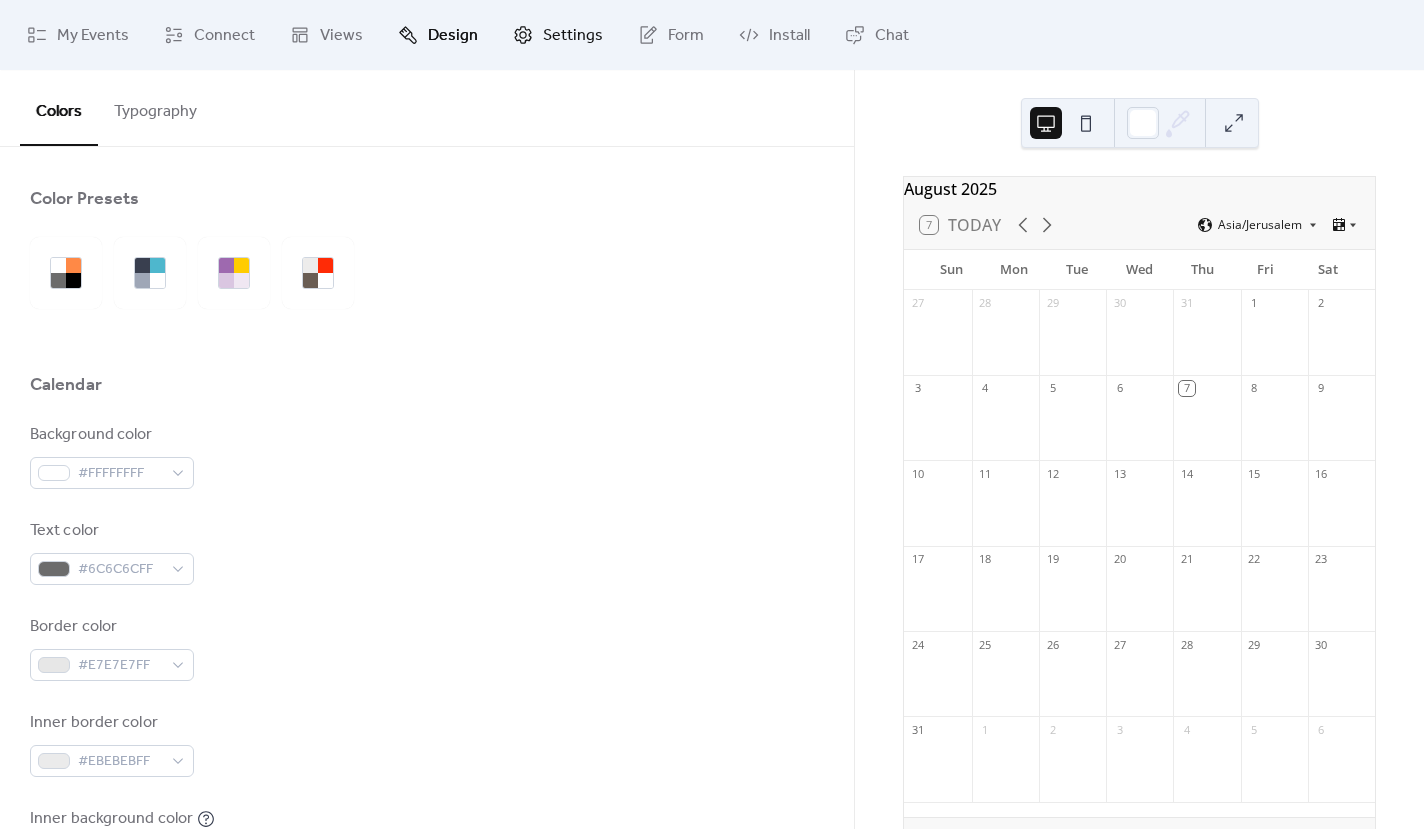 click on "Settings" at bounding box center (558, 35) 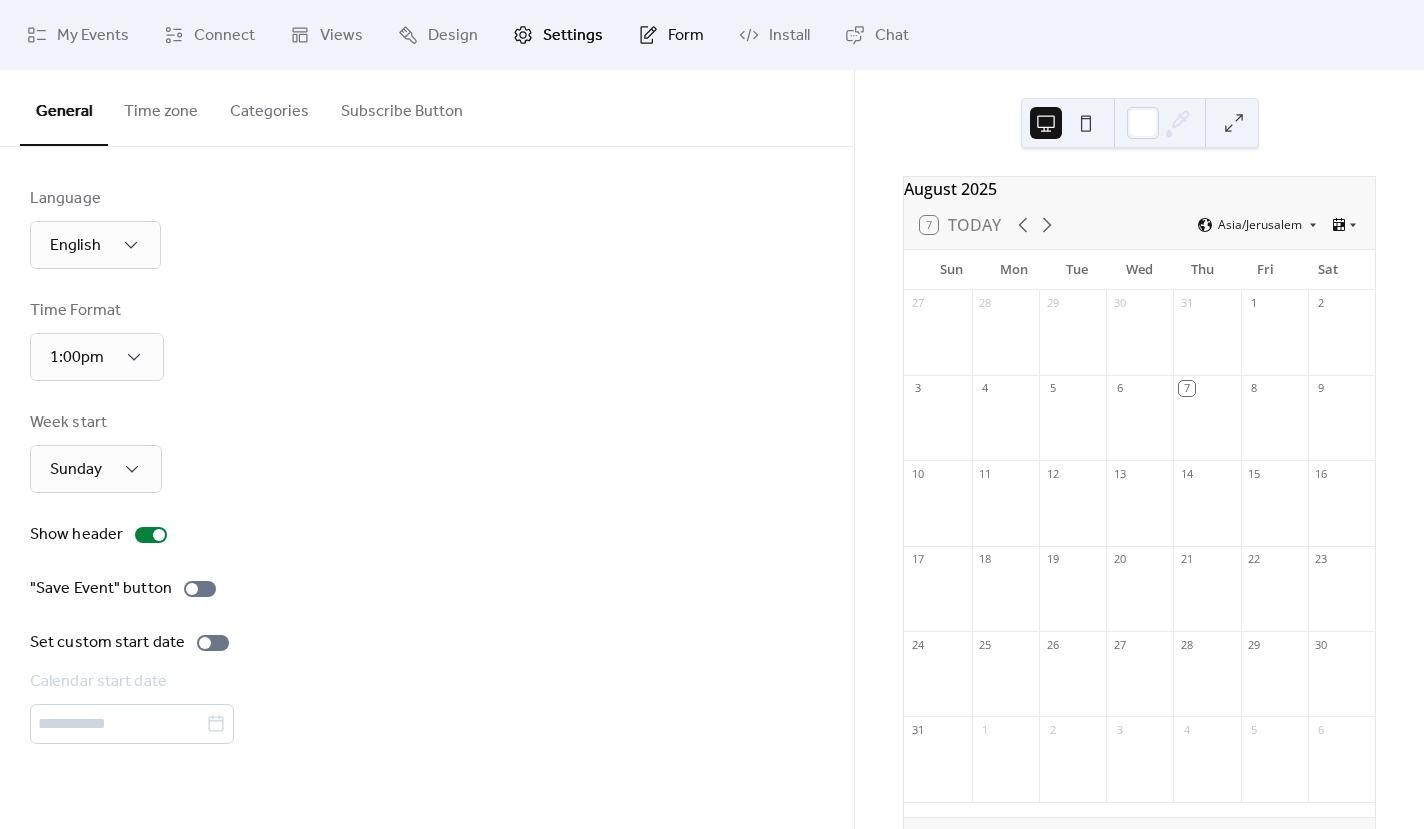 click on "Form" at bounding box center (671, 35) 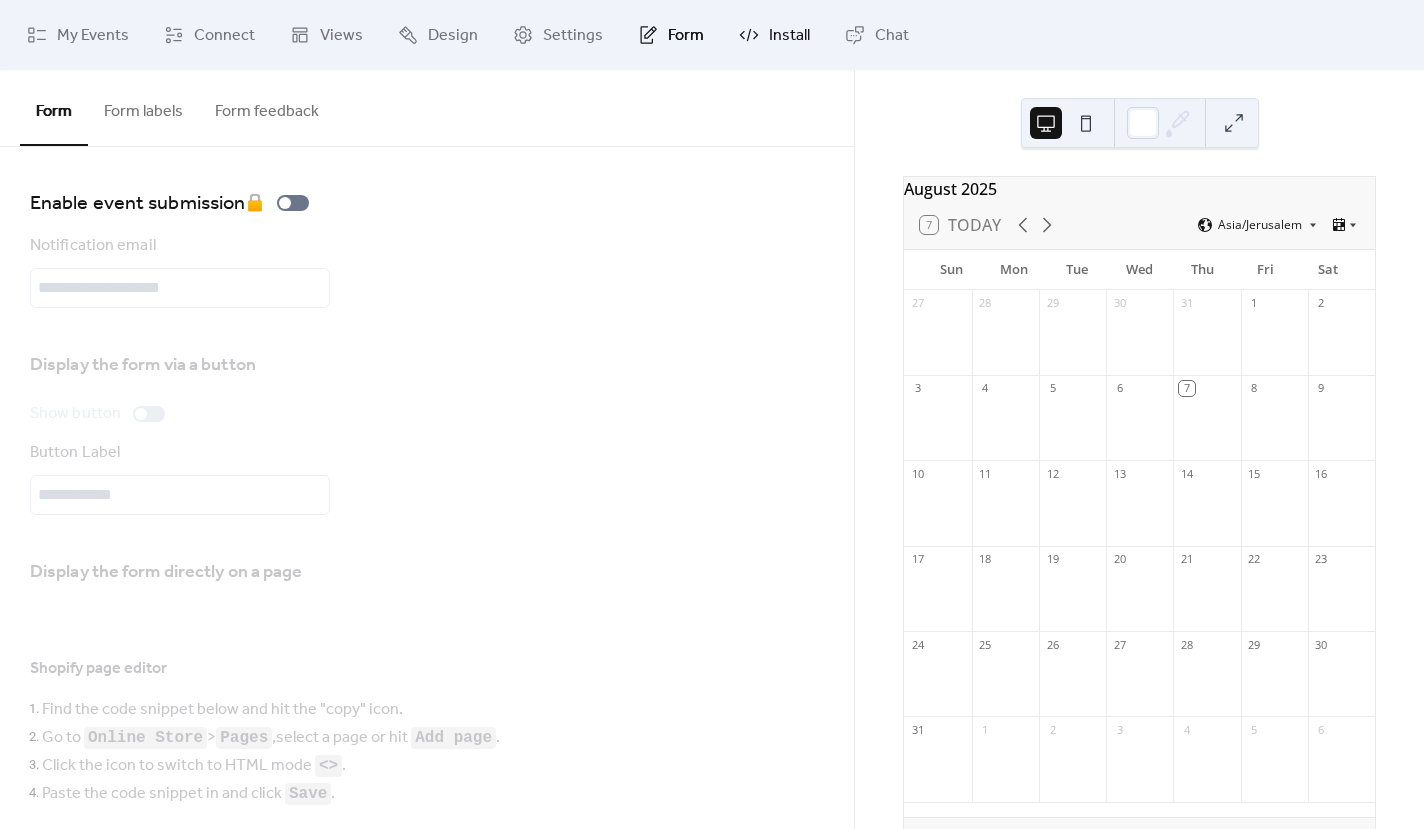 click on "Install" at bounding box center [774, 35] 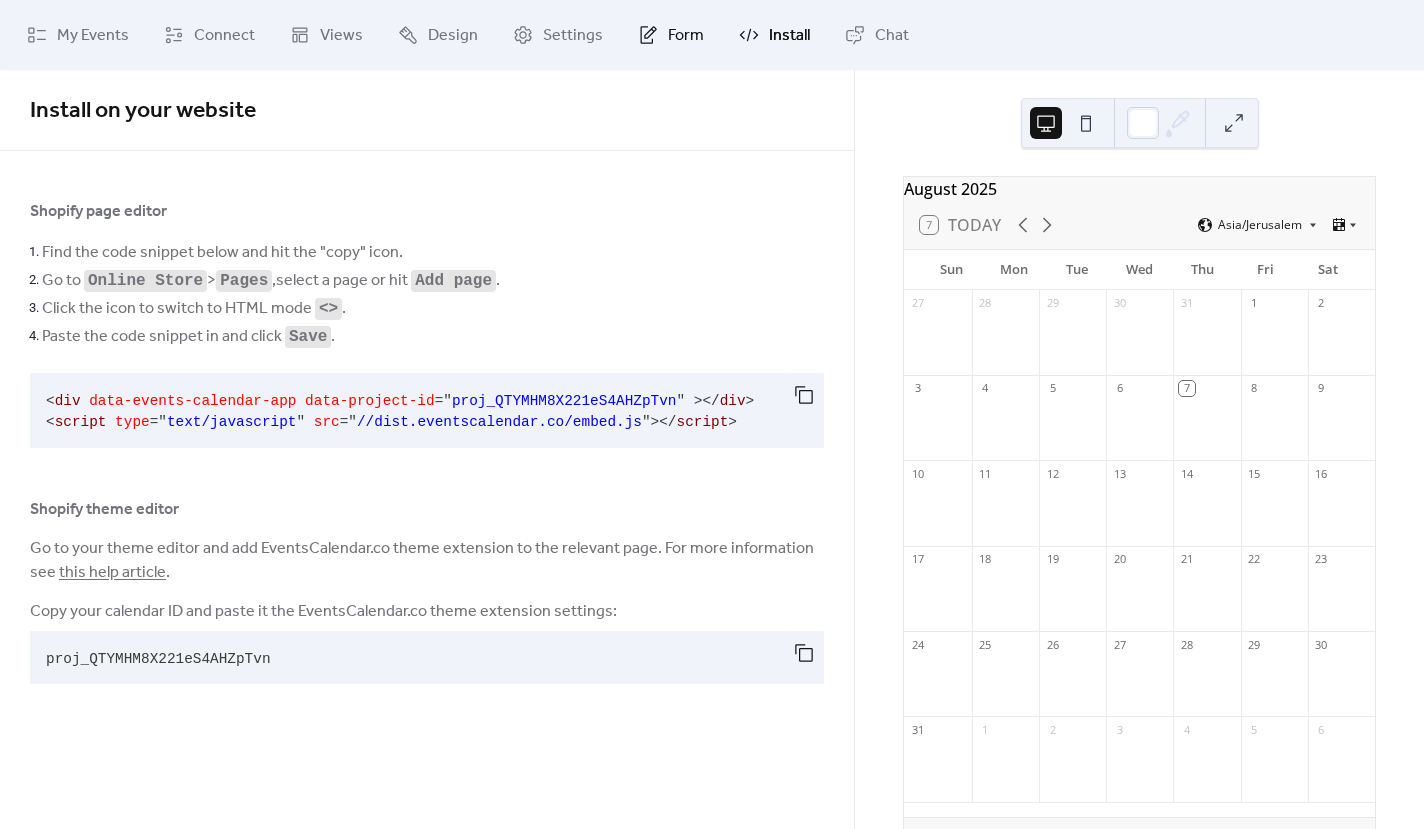 click on "Form" at bounding box center (671, 35) 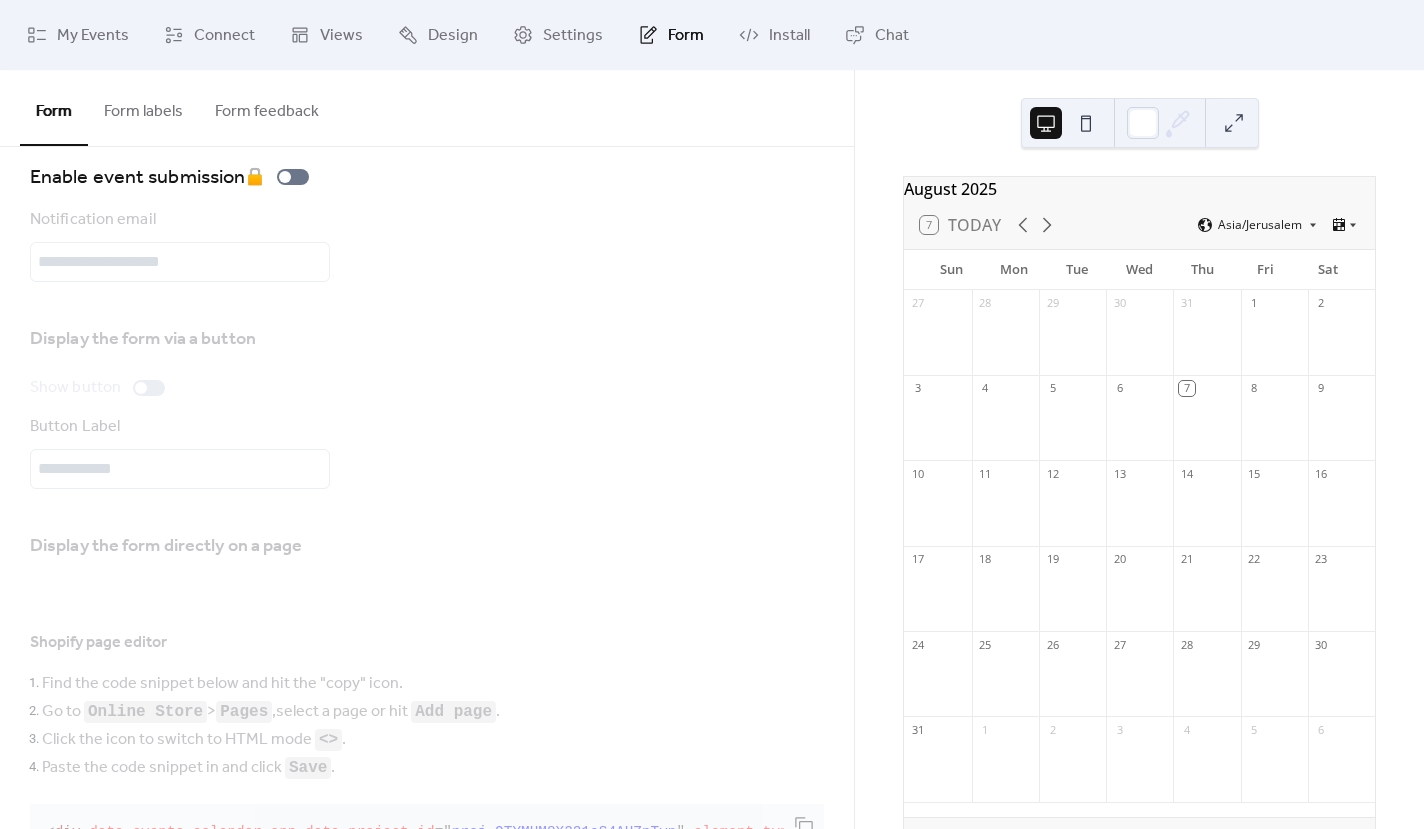 scroll, scrollTop: 0, scrollLeft: 0, axis: both 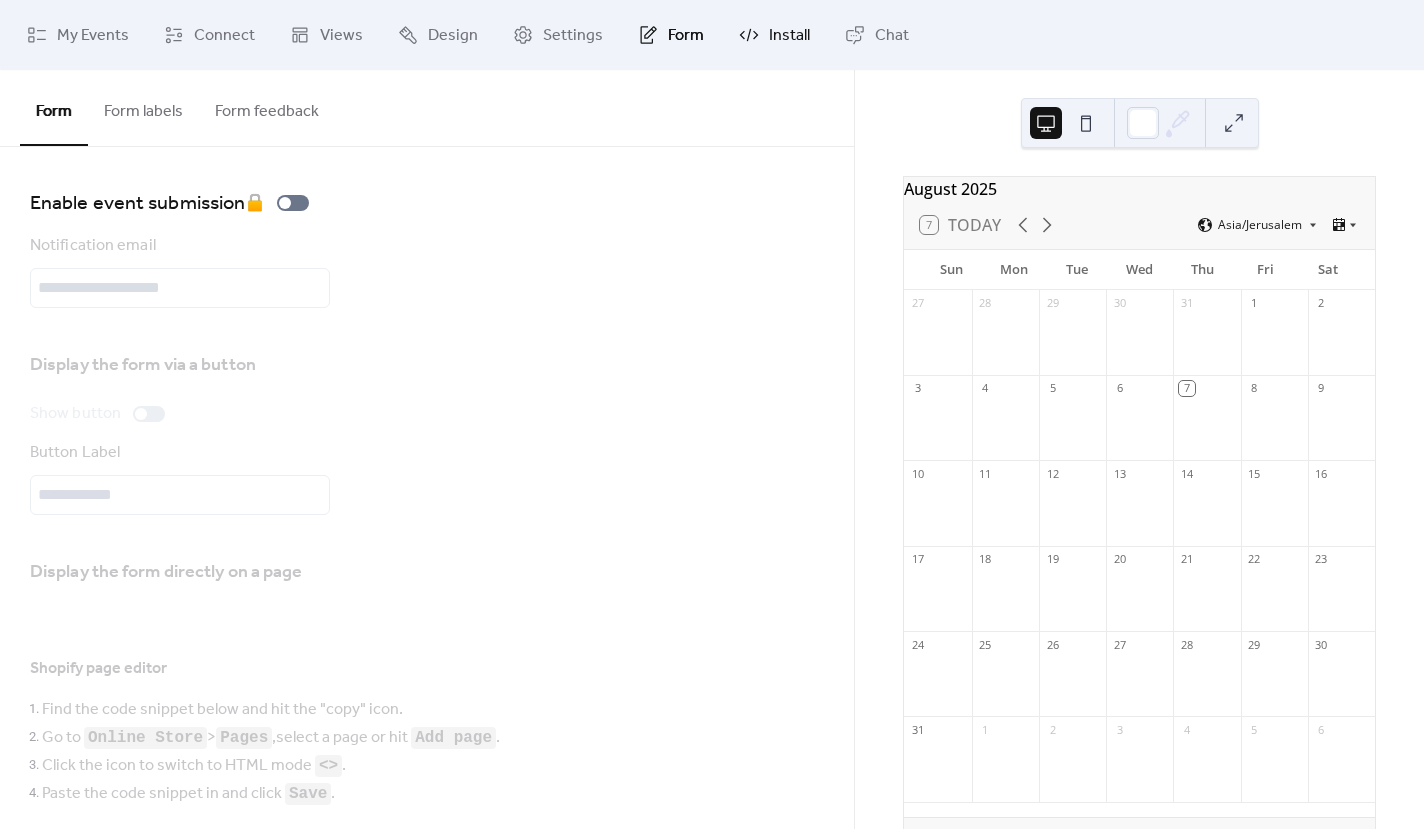 click on "Install" at bounding box center (774, 35) 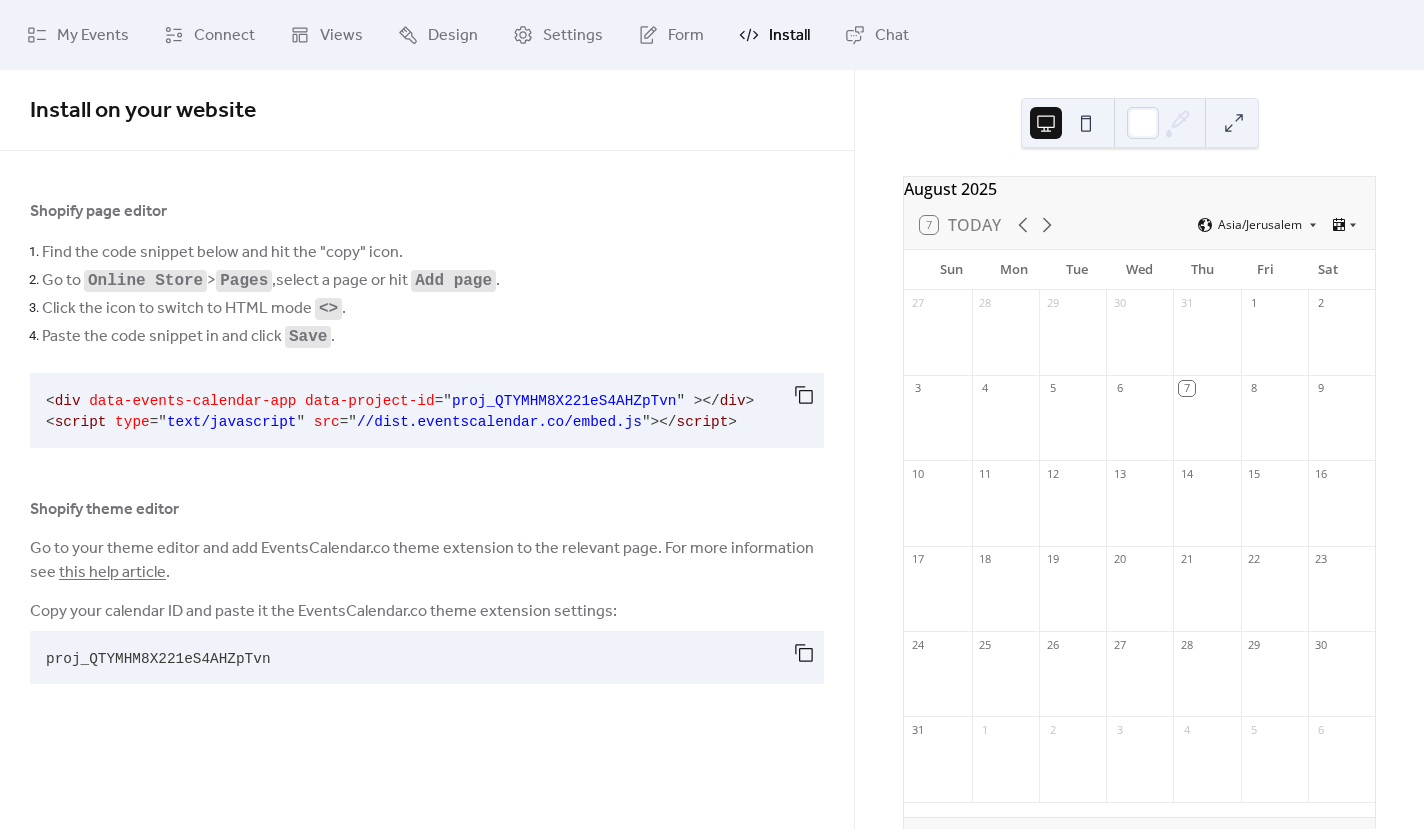 click on "proj_QTYMHM8X221eS4AHZpTvn" at bounding box center (158, 659) 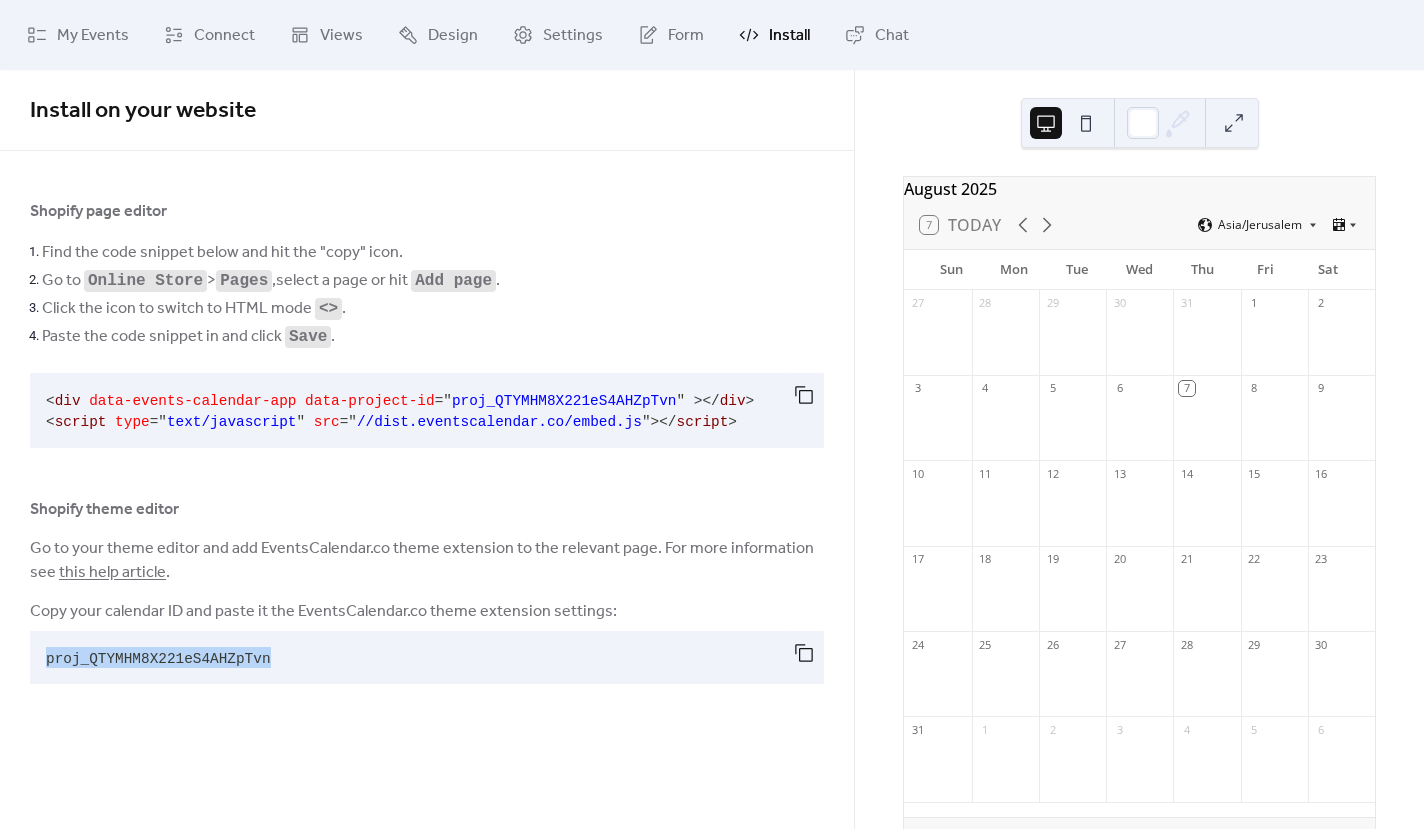click on "proj_QTYMHM8X221eS4AHZpTvn" at bounding box center (158, 659) 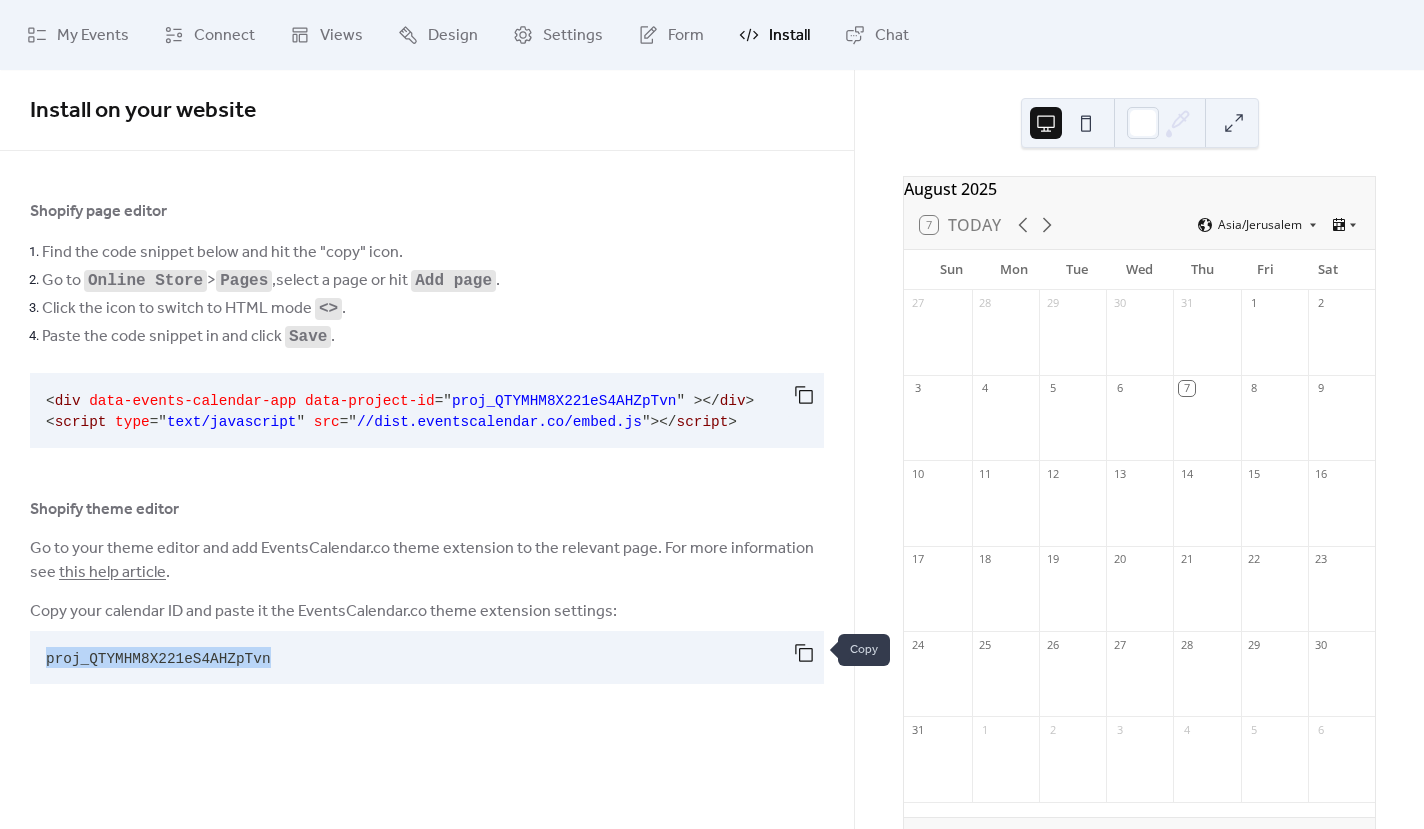click at bounding box center [804, 653] 